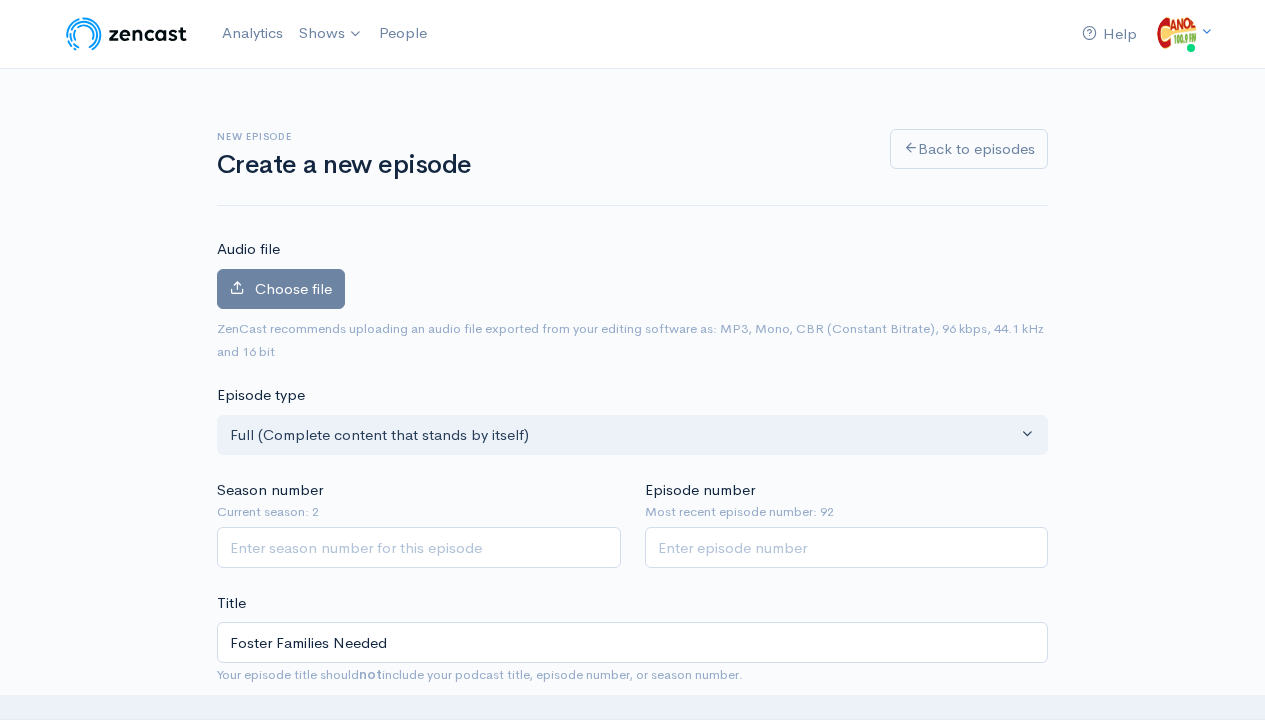 scroll, scrollTop: 797, scrollLeft: 0, axis: vertical 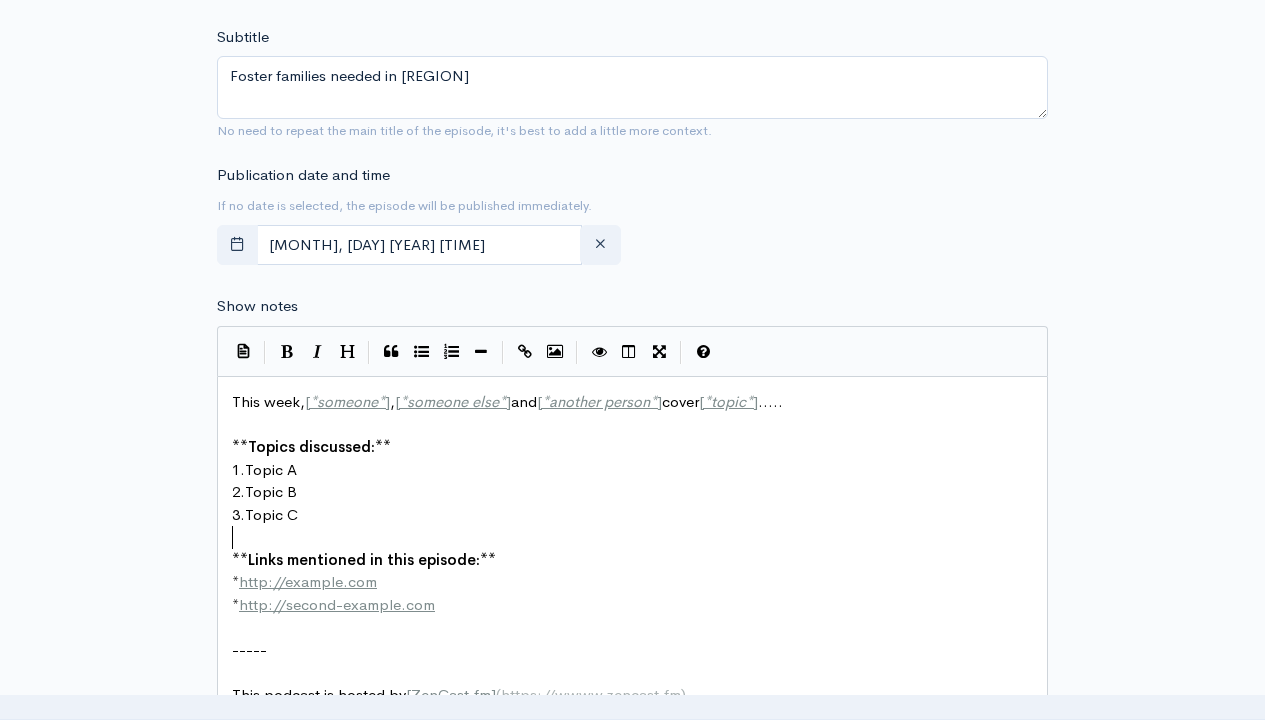 type on "This week, [*someone*], [*someone else*] and [*another person*] cover [*topic*].....
**Topics discussed:**
1. Topic A
2. Topic B
3. Topic C
**Links mentioned in this episode:**
* http://example.com
* http://second-example.com
-----
This podcast is hosted by [ZenCast.fm](https://wwww.zencast.fm)" 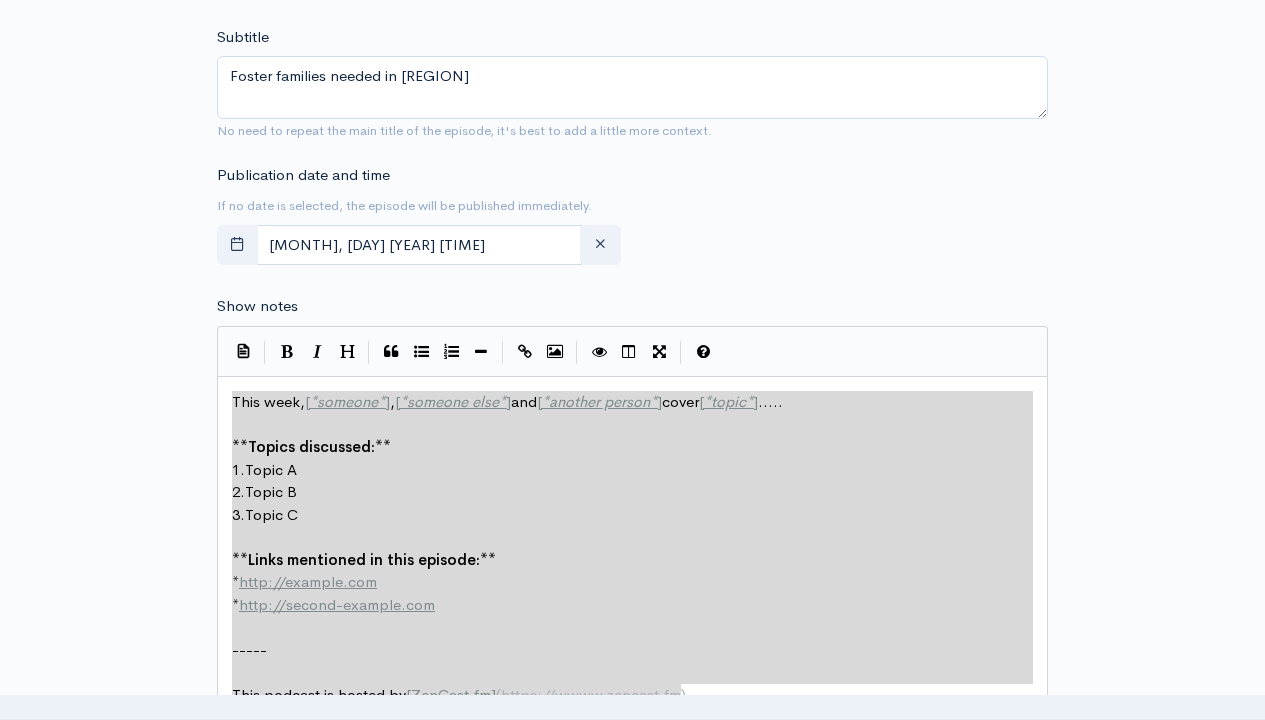scroll, scrollTop: 797, scrollLeft: 0, axis: vertical 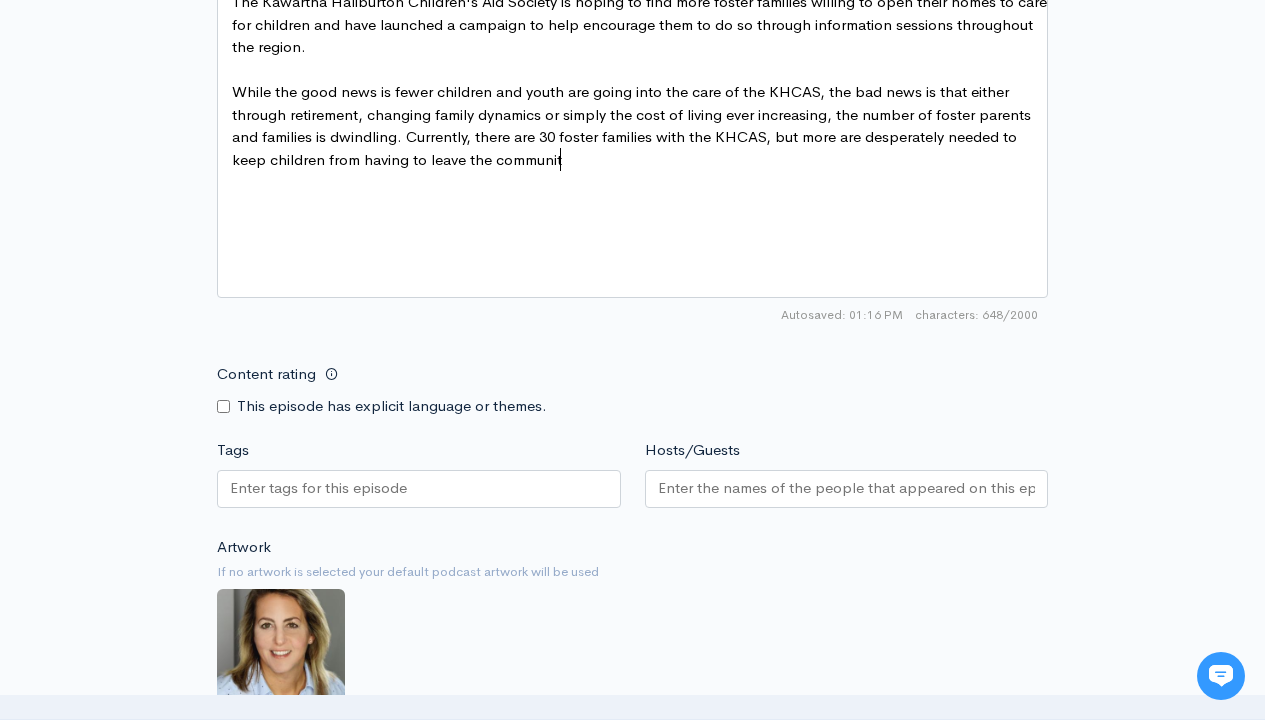 type on "While the good news is fewer children and youth are going into the care of the KHCAS, the bad news is that either through retirement, changing family dynamics or simply the cost of living ever increasing, the number of foster parents and families is dwindling. Currently, there are 30 foster families with the KHCAS, but more are desperately needed to keep children from having to leave the communities they live in." 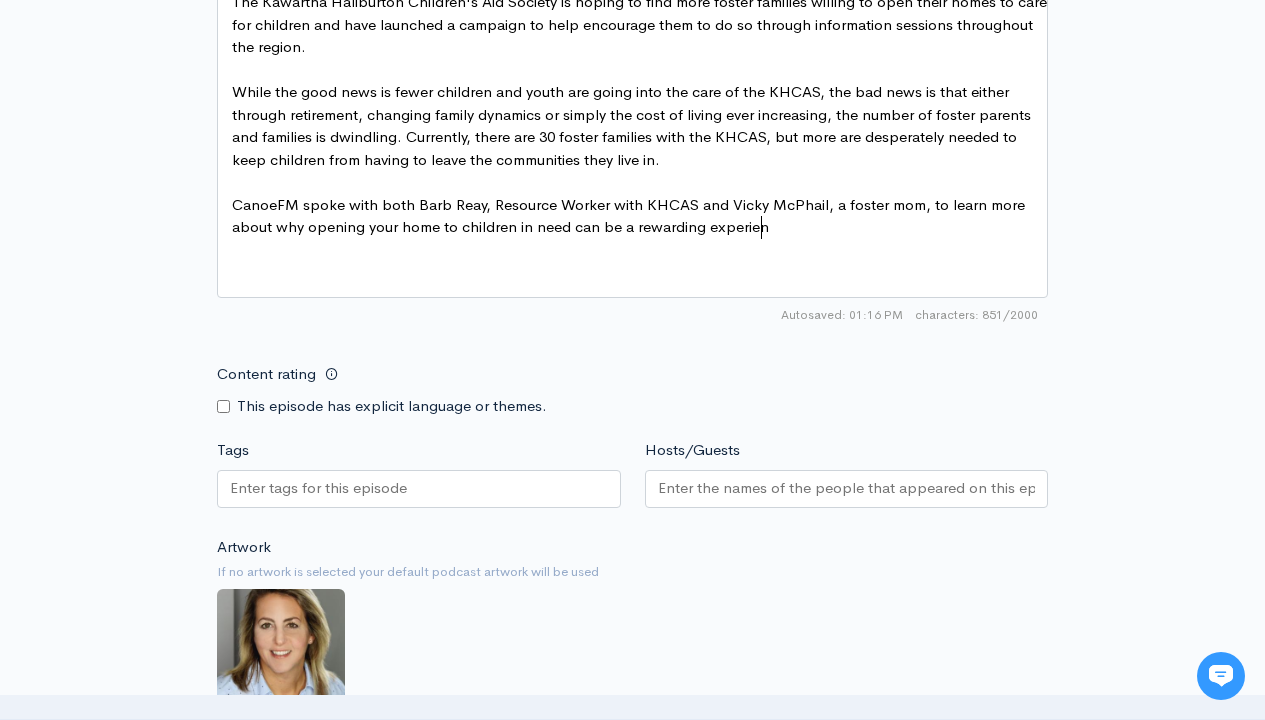 type on "CanoeFM spoke with both Barb Reay, Resource Worker with KHCAS and Vicky McPhail, a foster mom, to learn more about why opening your home to children in need can be a rewarding experience." 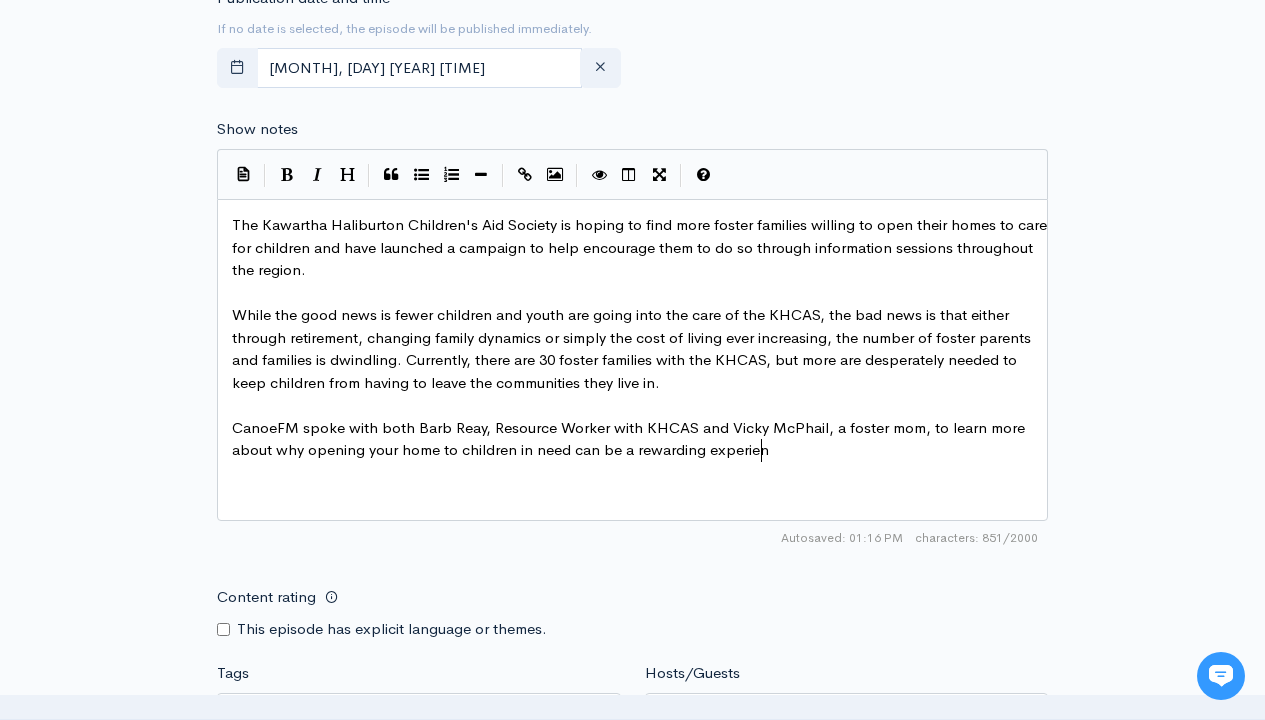type 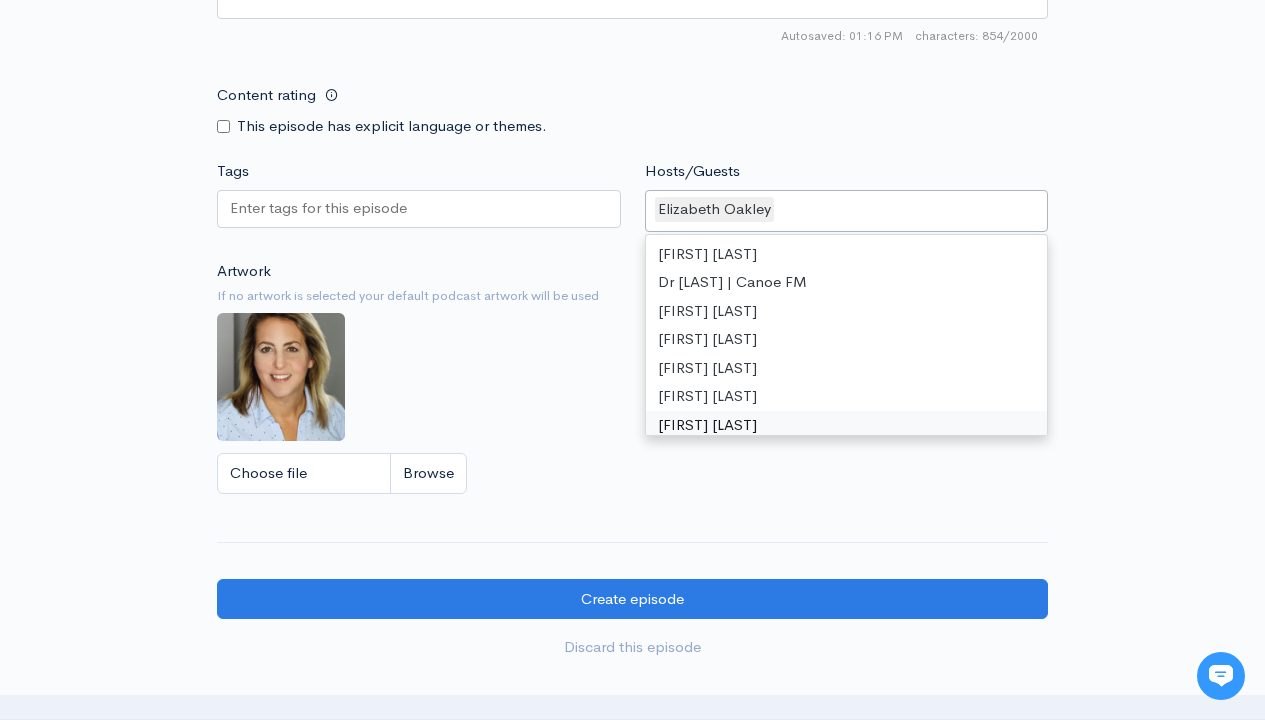 click on "Tags" at bounding box center [320, 208] 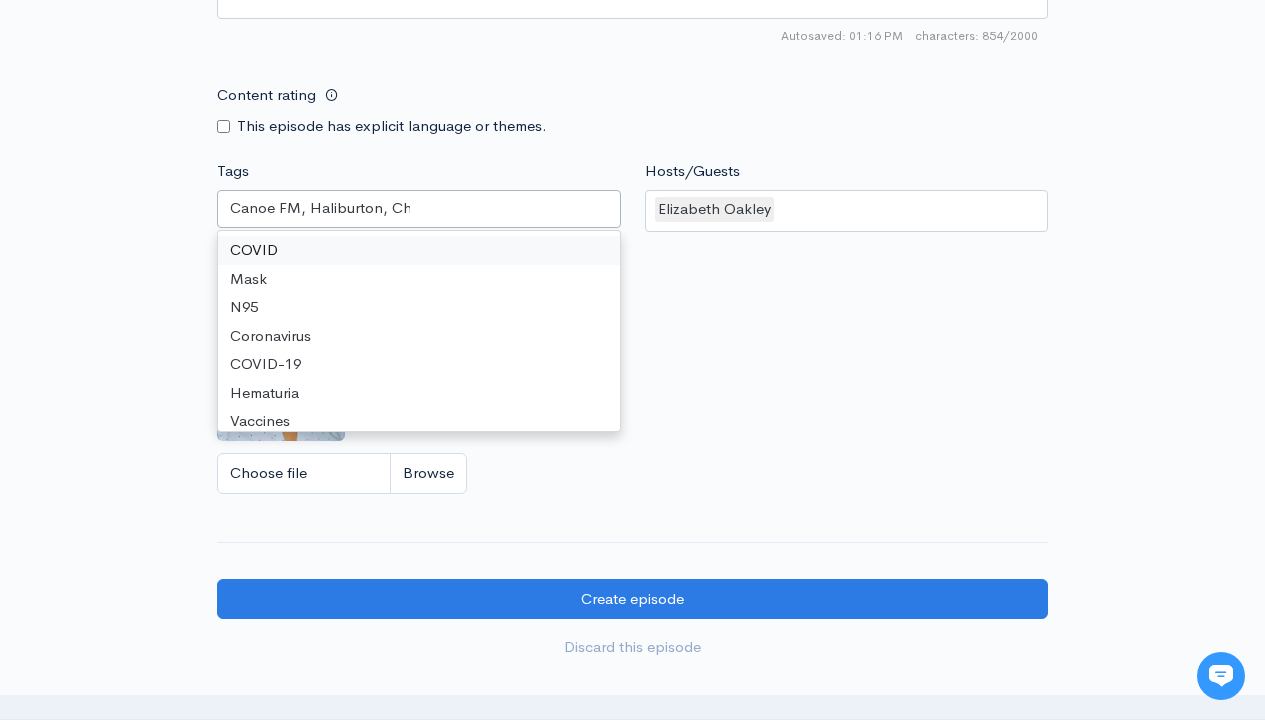 type on "Canoe FM, Haliburton, Children, Foster Families, Parents" 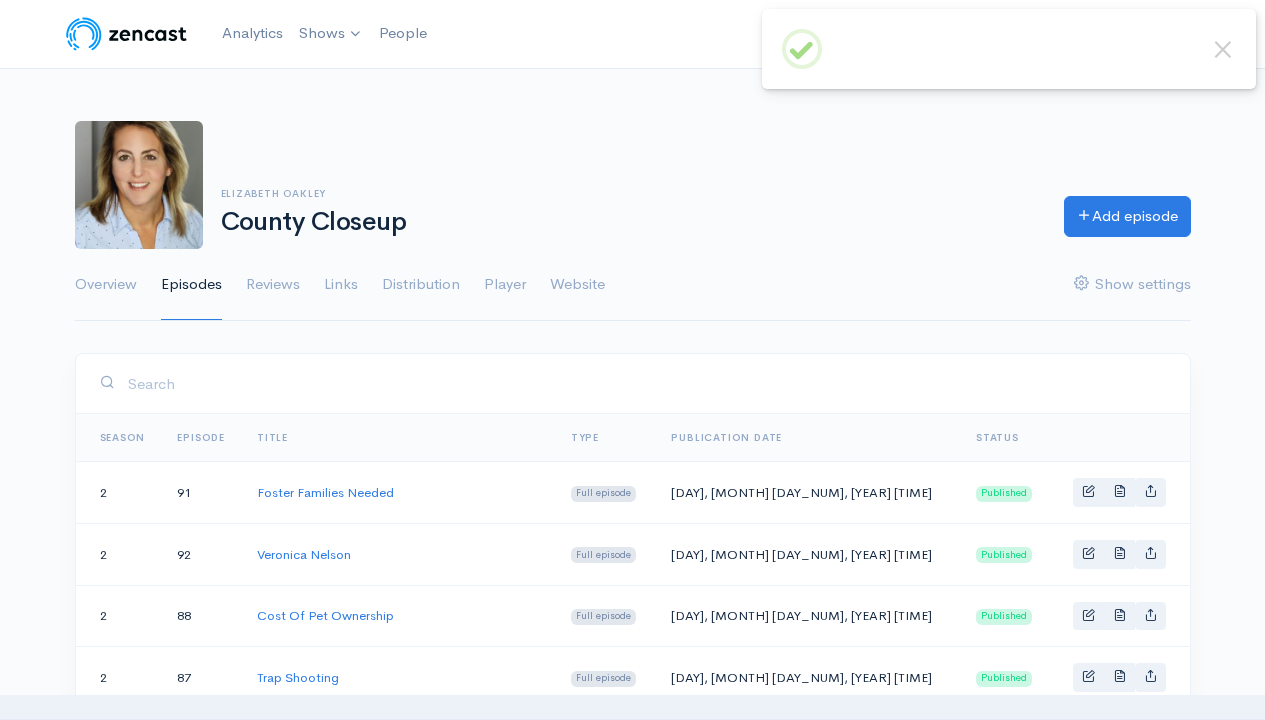scroll, scrollTop: 0, scrollLeft: 0, axis: both 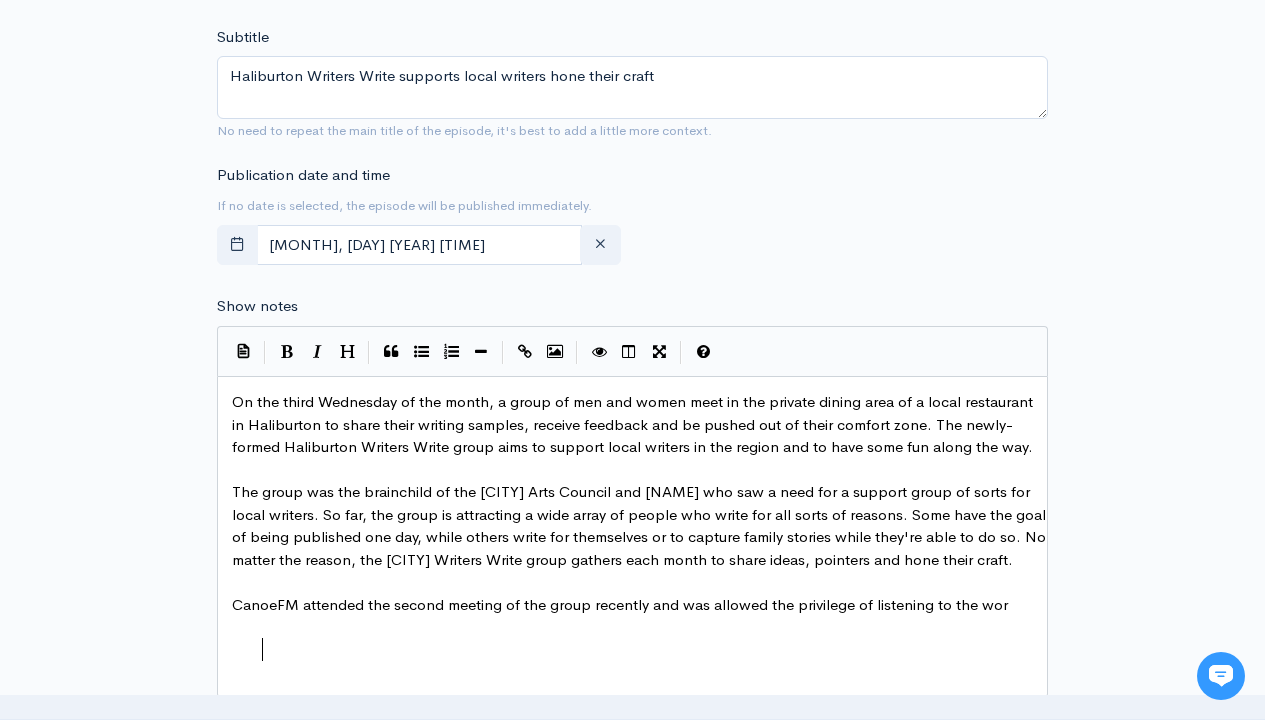 type on "CanoeFM attended the second meeting of the group recently and was allowed the privilege of listening to the works of several writers there." 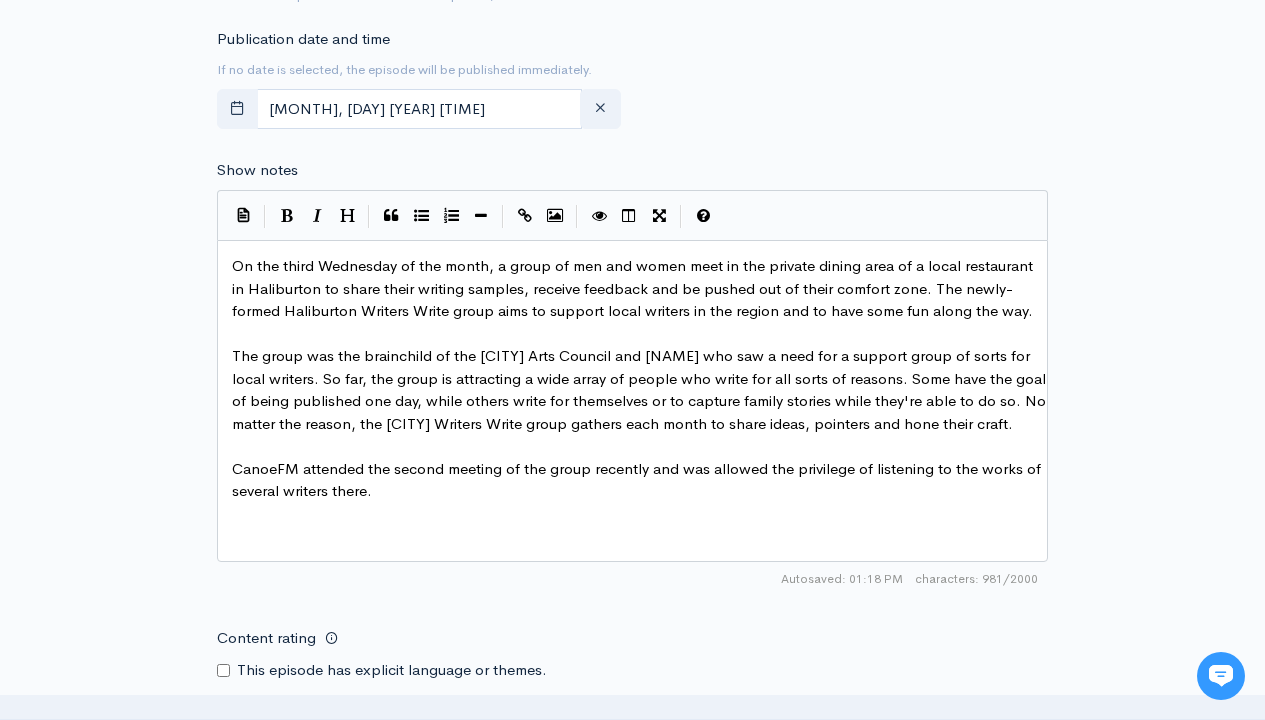 click on "Tags" at bounding box center (320, 752) 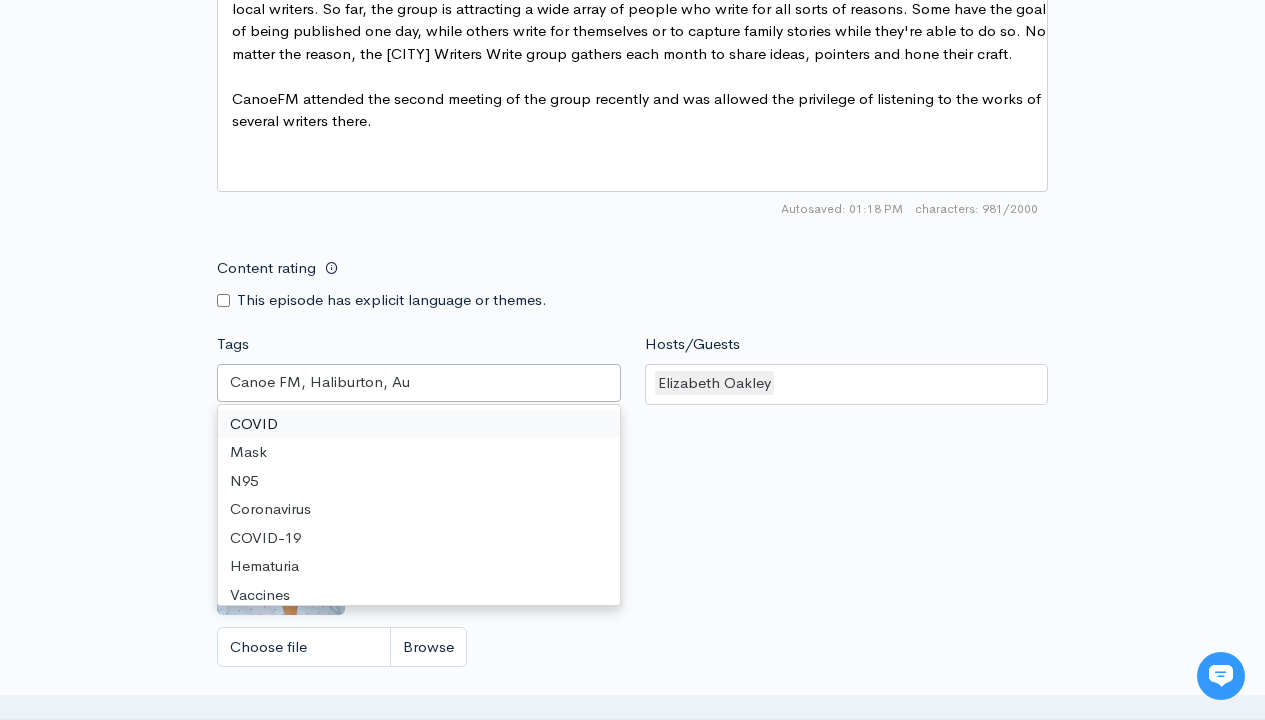type on "Canoe FM, Haliburton, Authors, Writers, Story Circle" 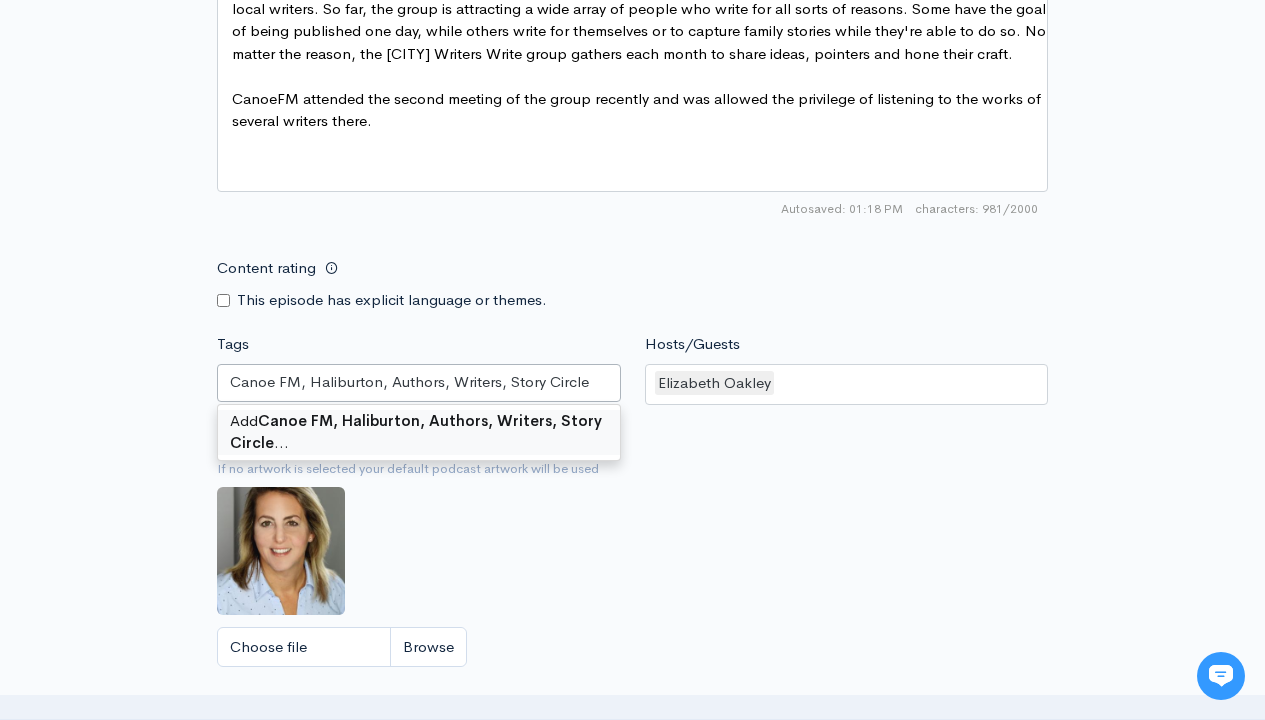 scroll, scrollTop: 0, scrollLeft: 0, axis: both 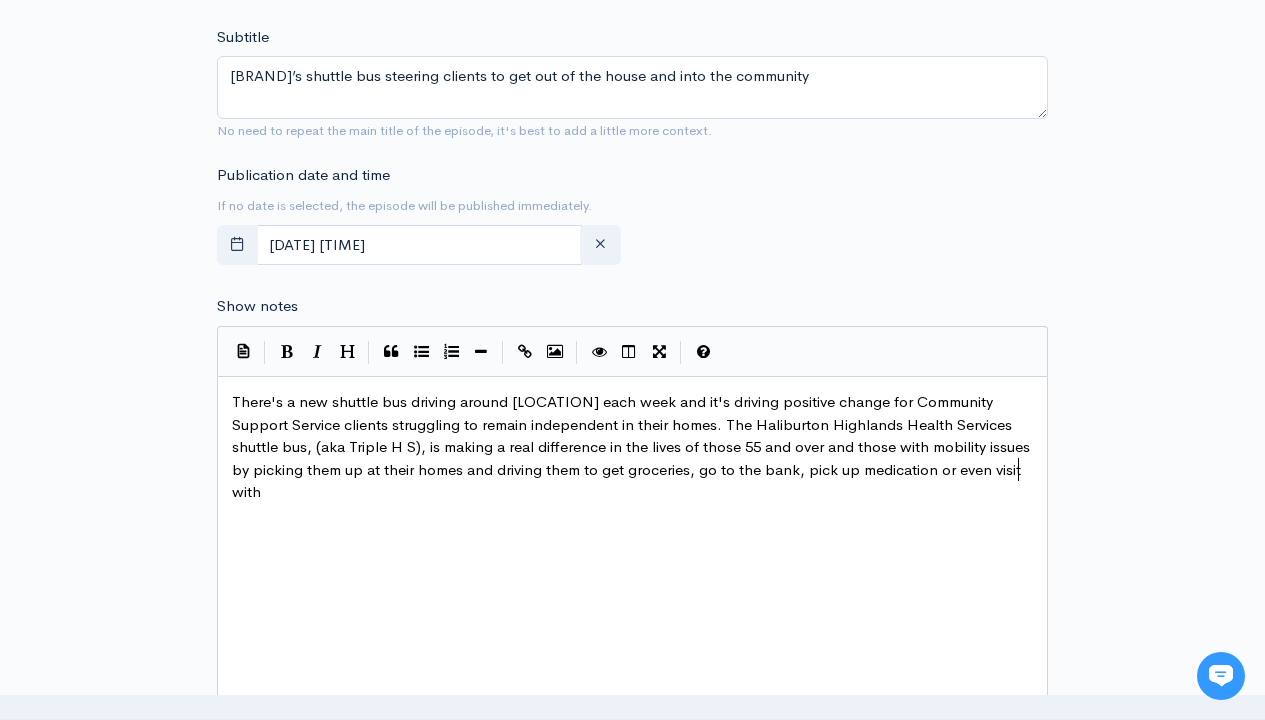 type on "There's a new shuttle bus driving around Haliburton County each week and it's driving positive change for Community Support Service clients struggling to remain independent in their homes. The Haliburton Highlands Health Services shuttle bus, (aka Triple H S), is making a real difference in the lives of those 55 and over and those with mobility issues by picking them up at their homes and driving them to get groceries, go to the bank, pick up medication or even visit with friends in town" 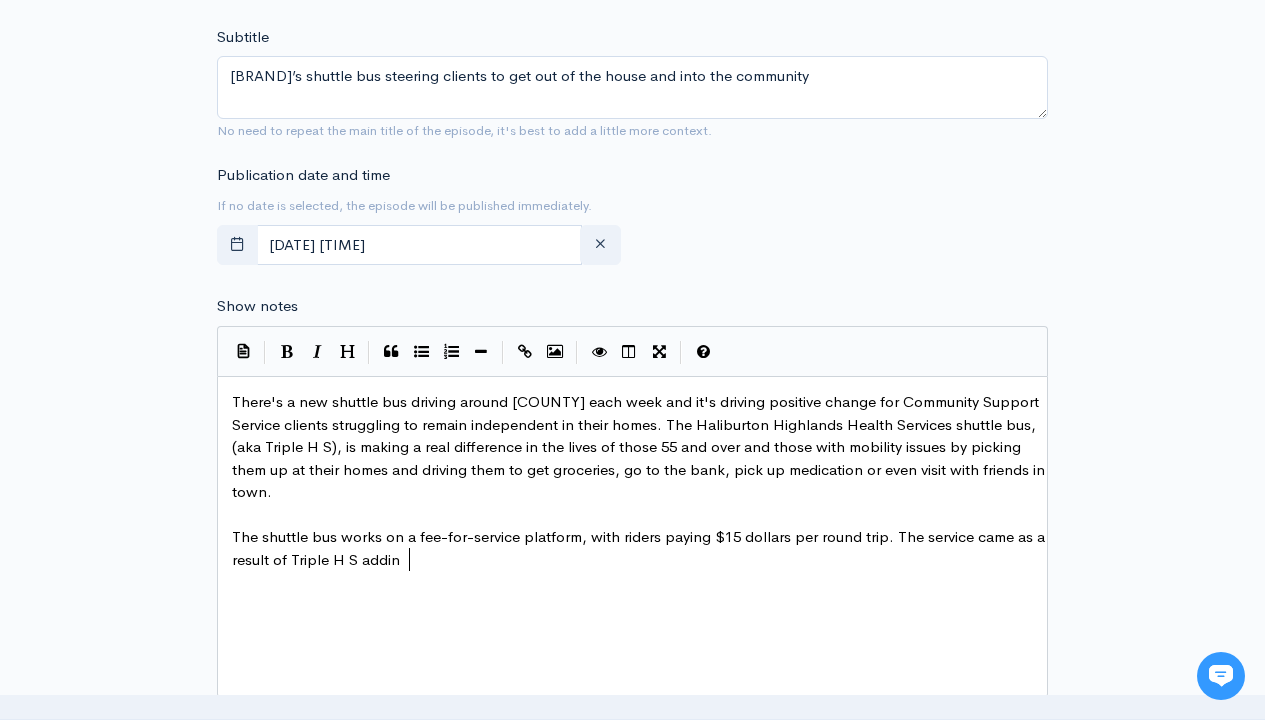 scroll, scrollTop: 7, scrollLeft: 244, axis: both 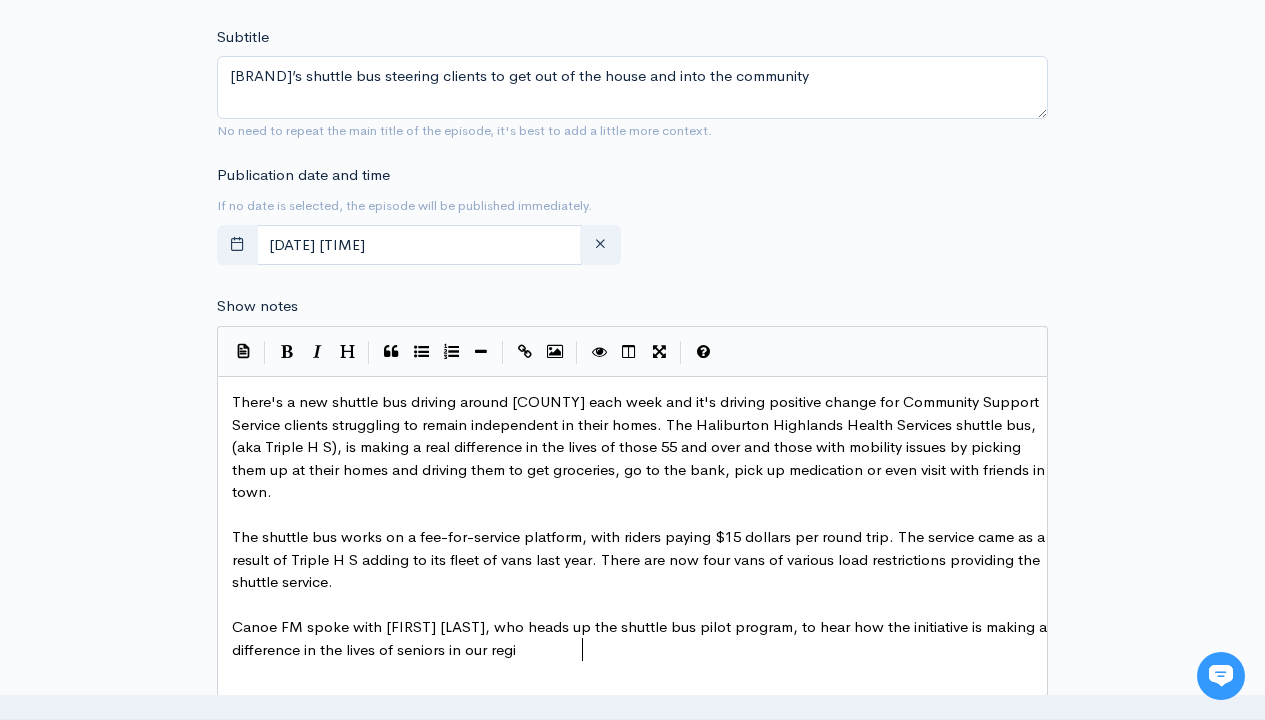 type on "Canoe FM spoke with [FIRST] [LAST], who heads up the shuttle bus pilot program, to hear how the initiative is making a difference in the lives of seniors in our region." 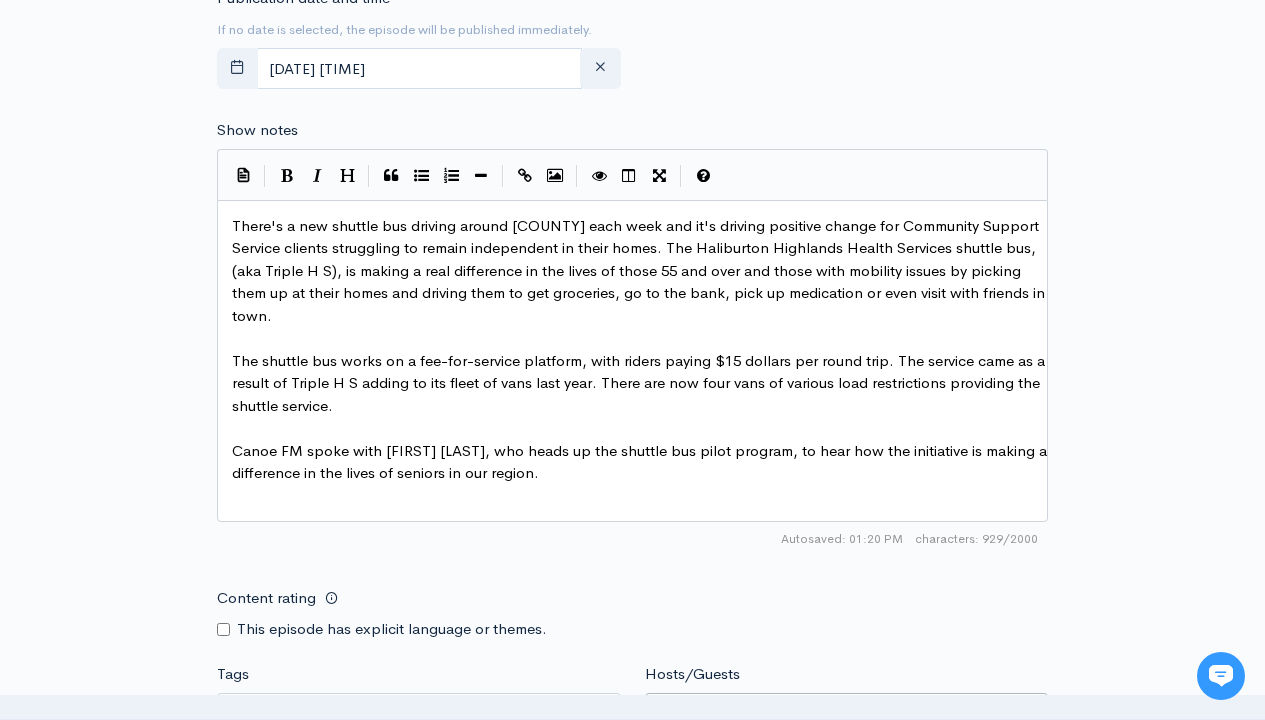 scroll, scrollTop: 1438, scrollLeft: 0, axis: vertical 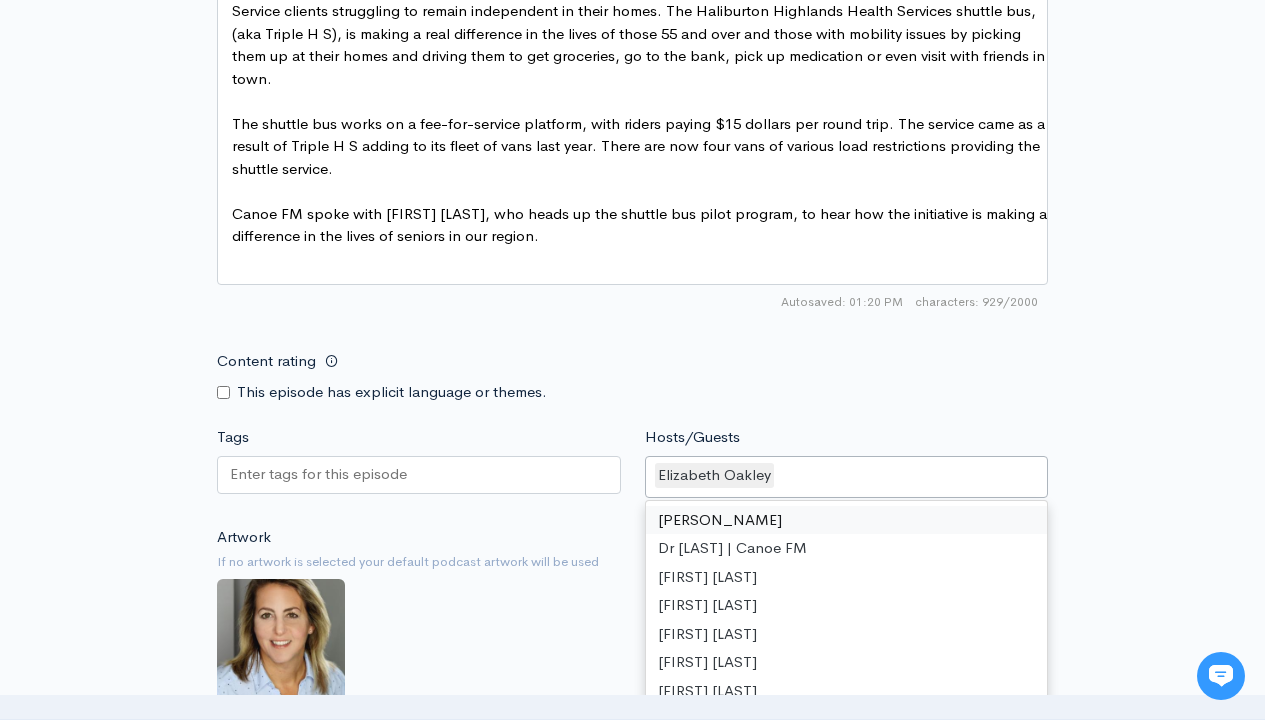 click on "Tags" at bounding box center [320, 474] 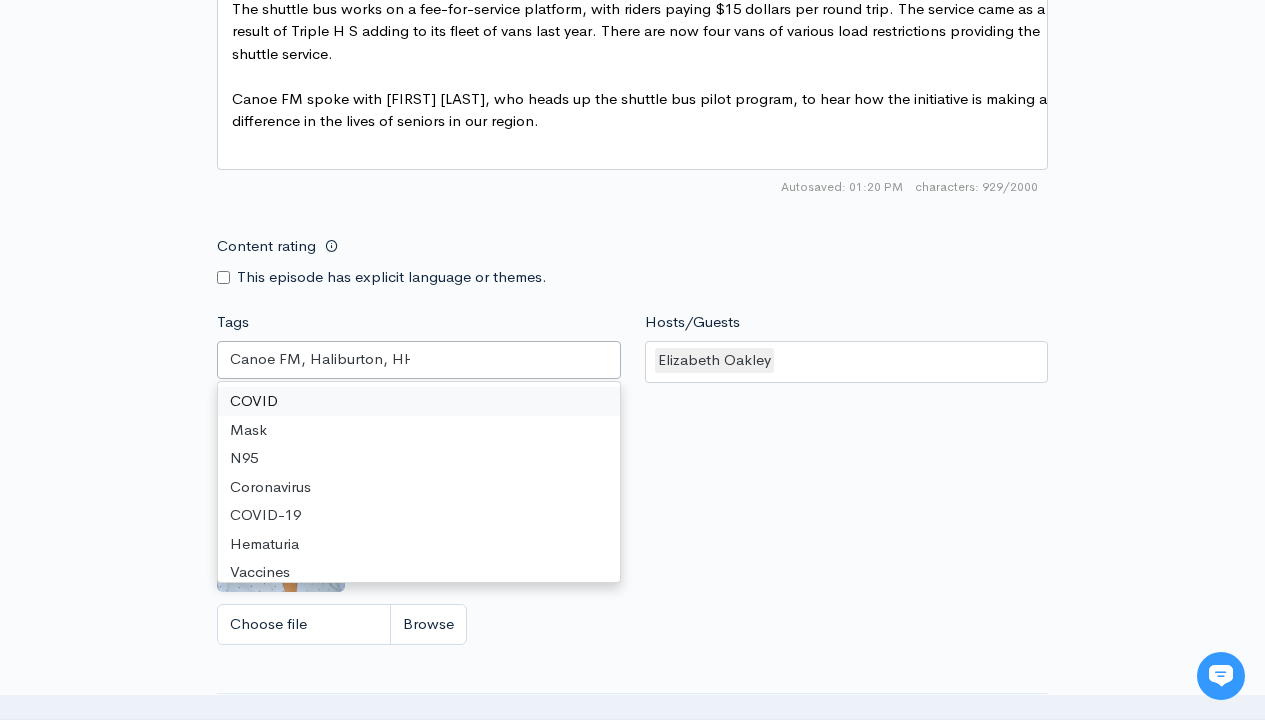 type on "Canoe FM, Haliburton, HHHS, Shuttle Service, Driving" 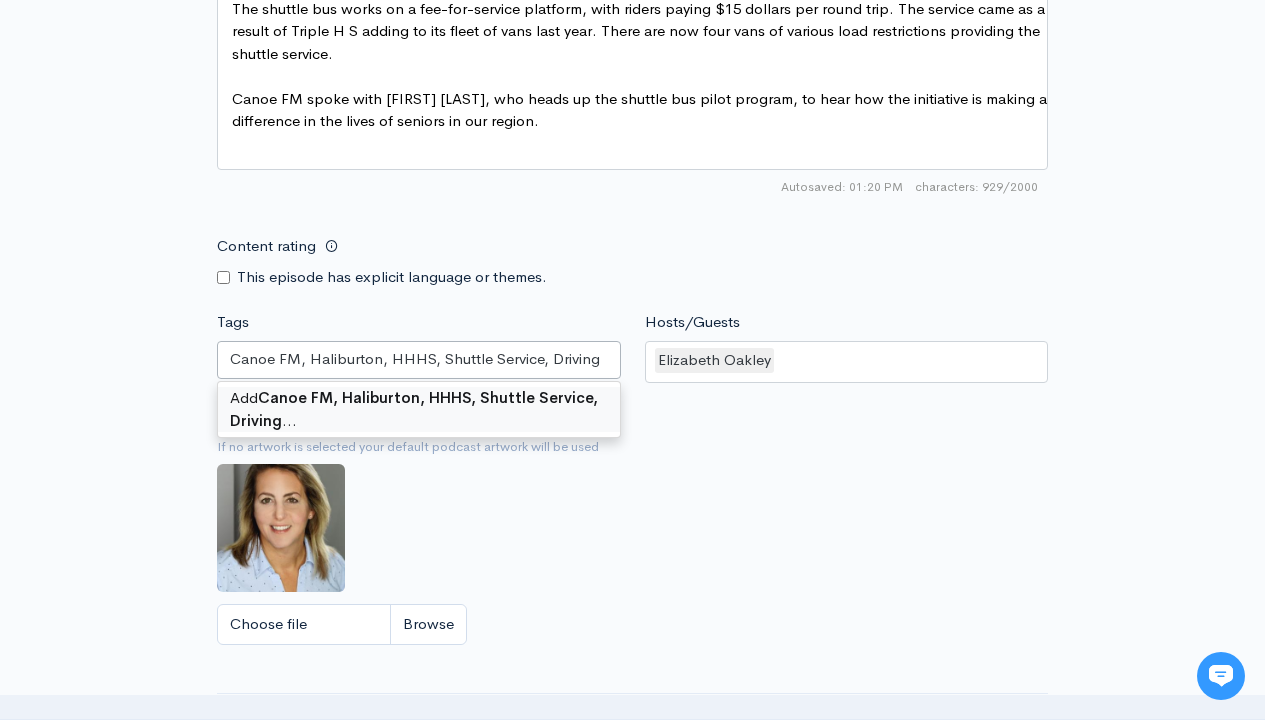 scroll, scrollTop: 0, scrollLeft: 0, axis: both 